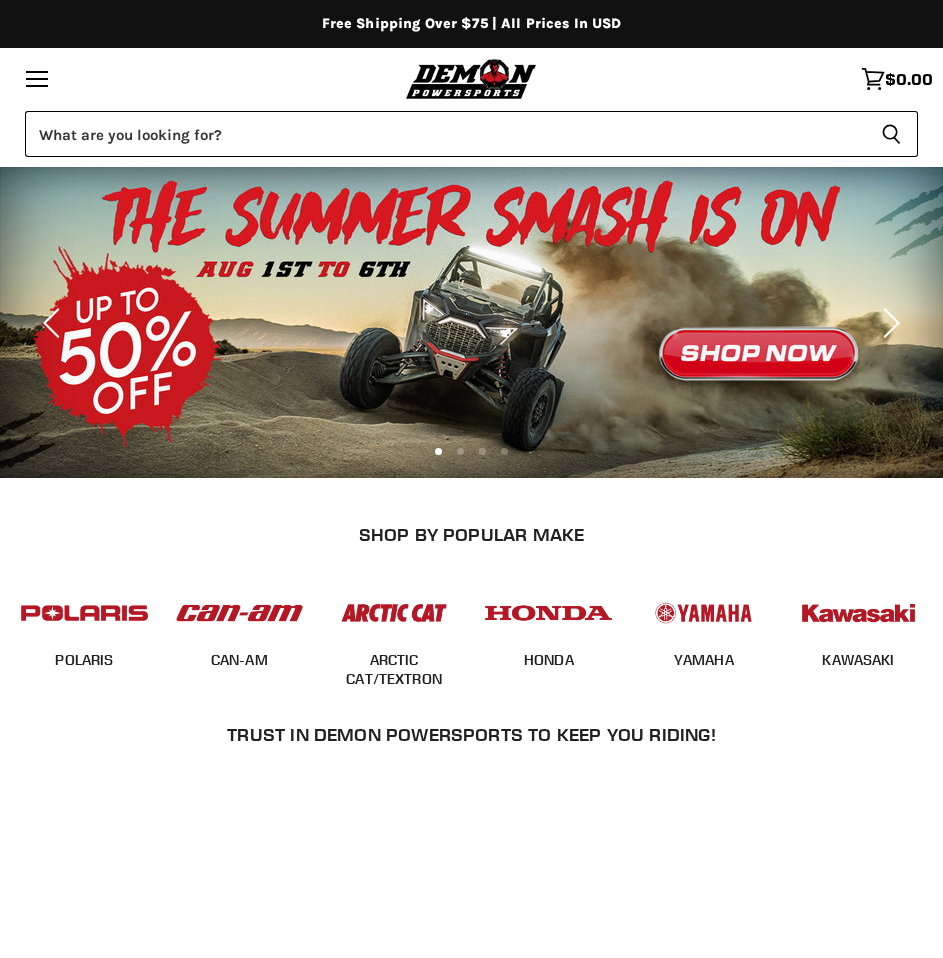 click on "What are you looking for?" at bounding box center [445, 134] 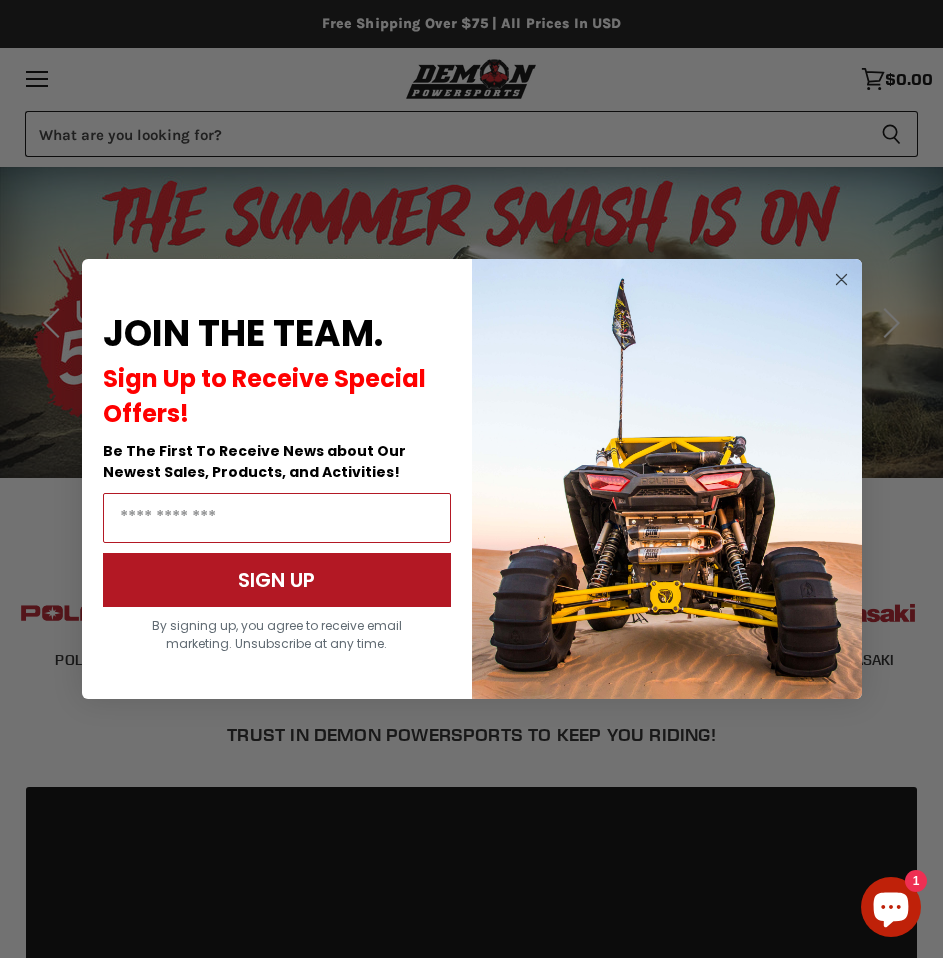 scroll, scrollTop: 0, scrollLeft: 0, axis: both 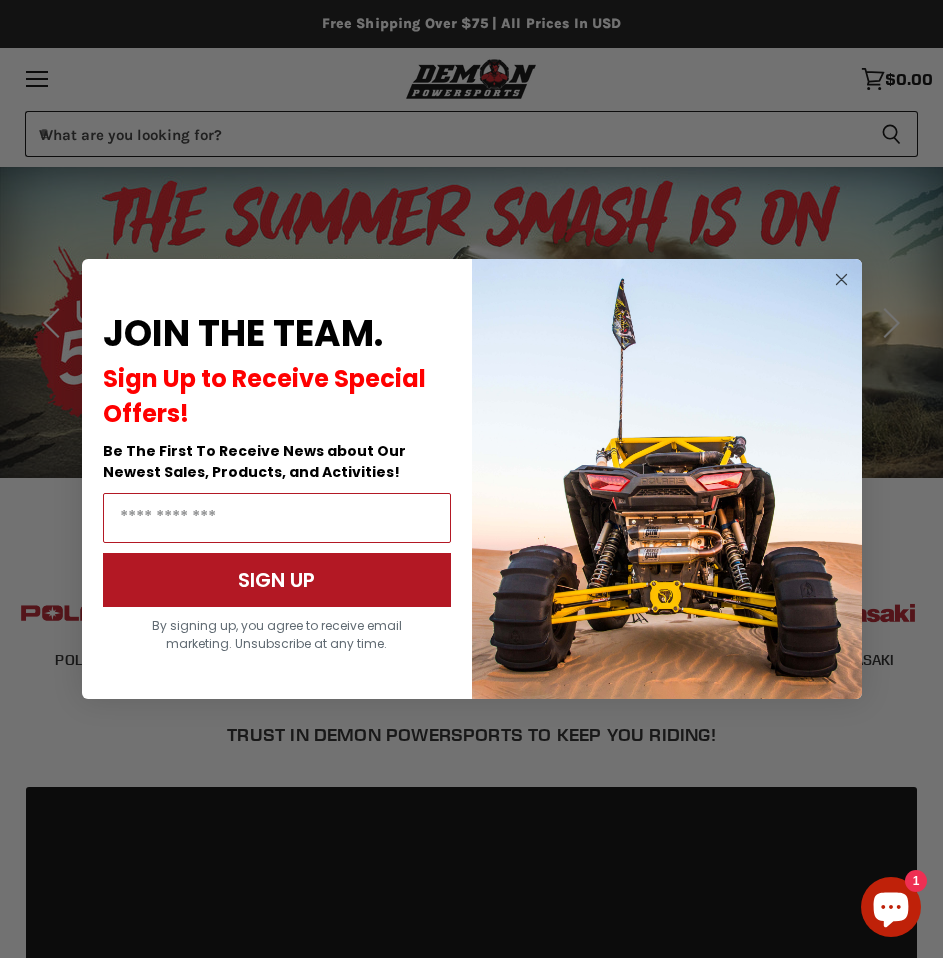 click 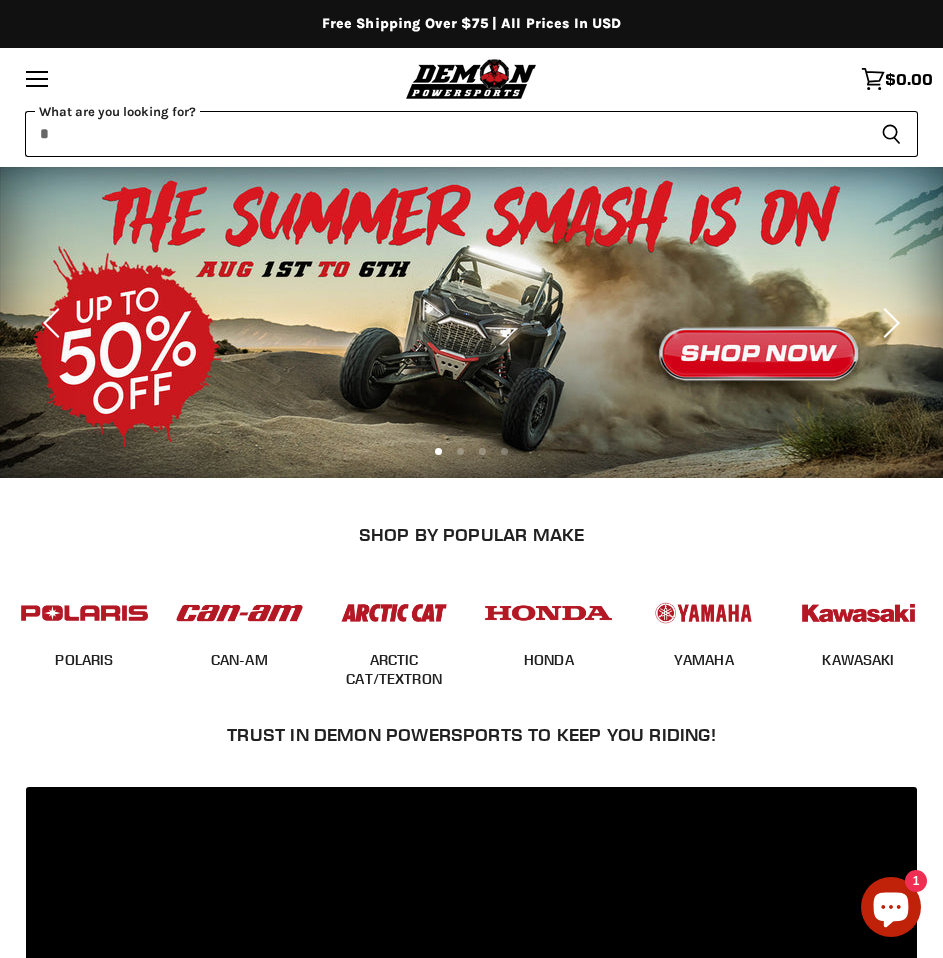 click at bounding box center (445, 134) 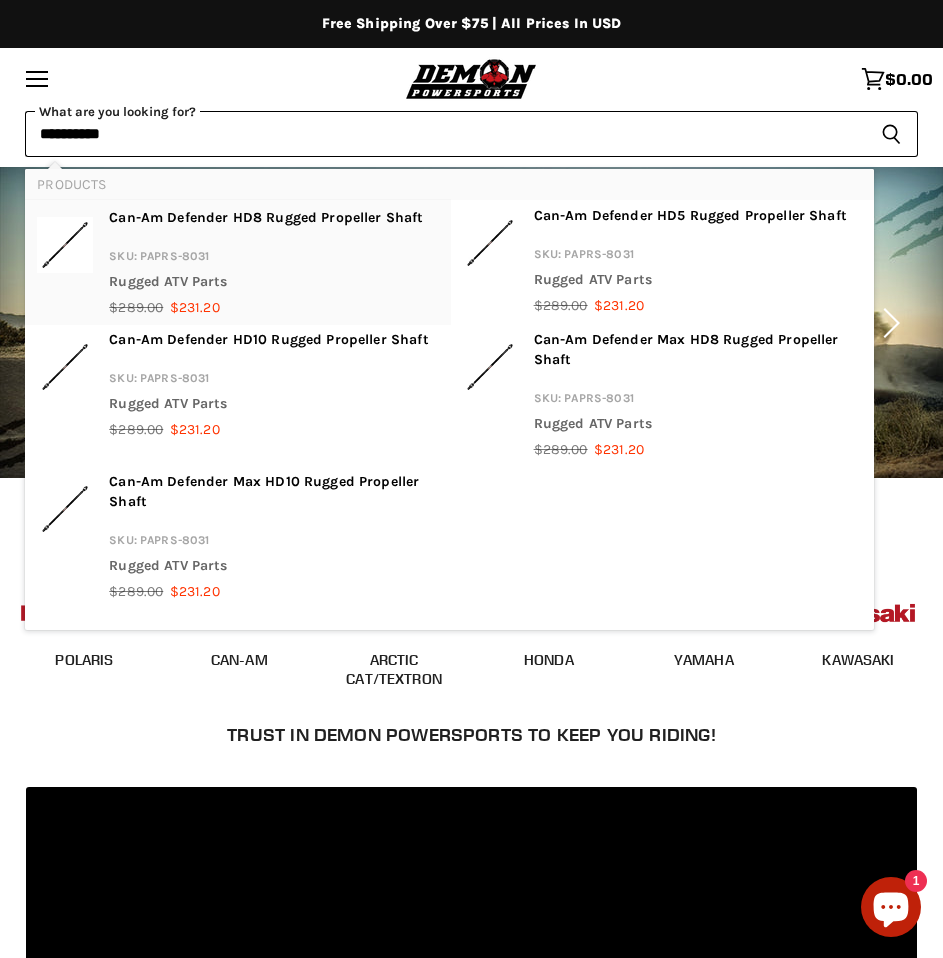 type on "**********" 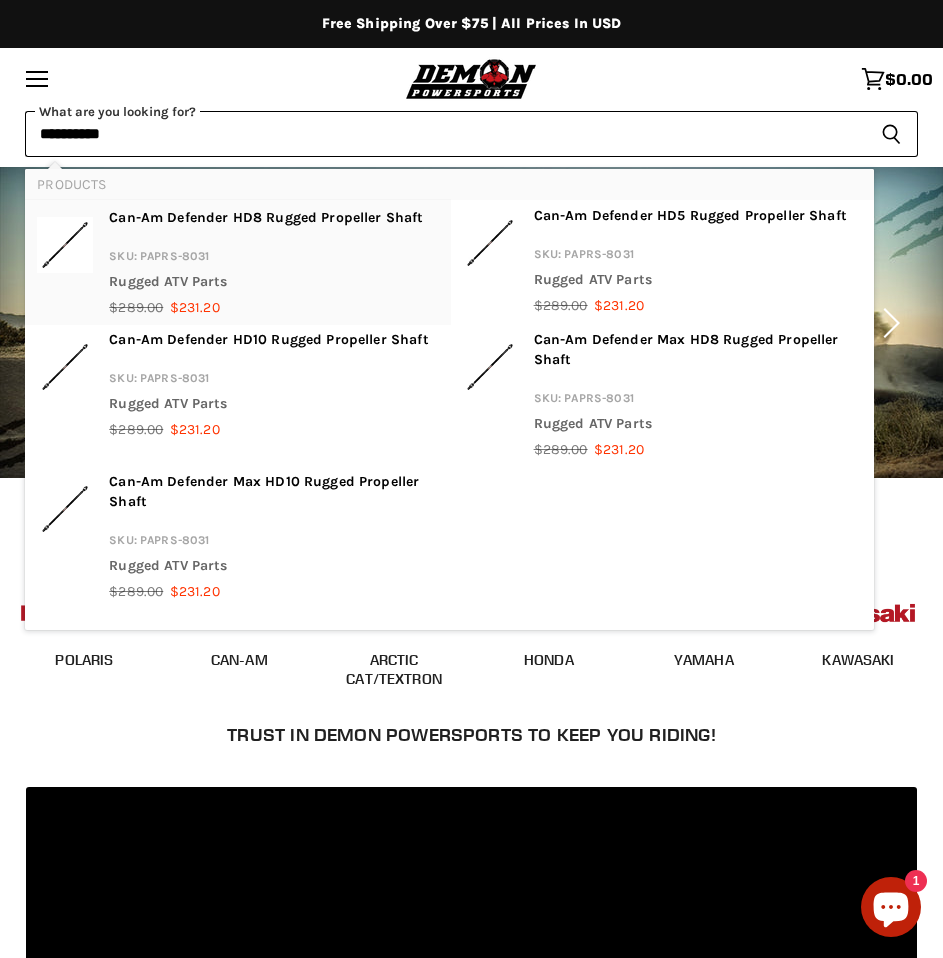 click on "Can-Am Defender HD8 Rugged Propeller Shaft" at bounding box center [266, 221] 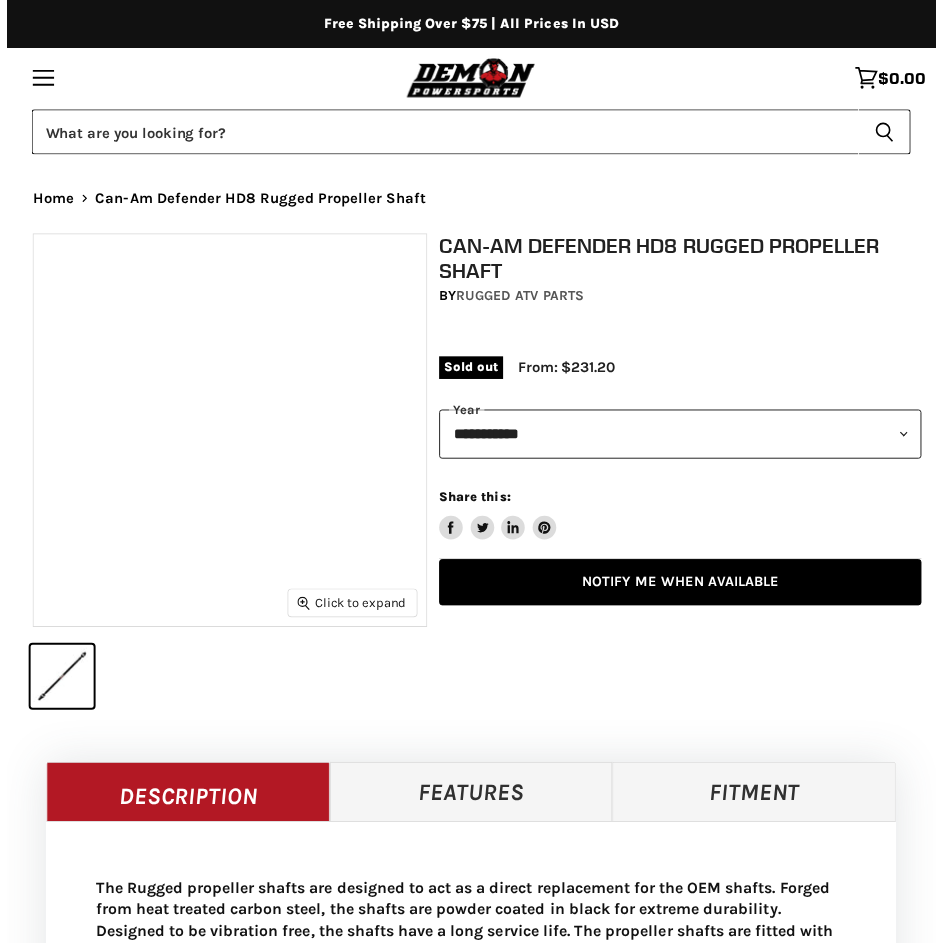 scroll, scrollTop: 0, scrollLeft: 0, axis: both 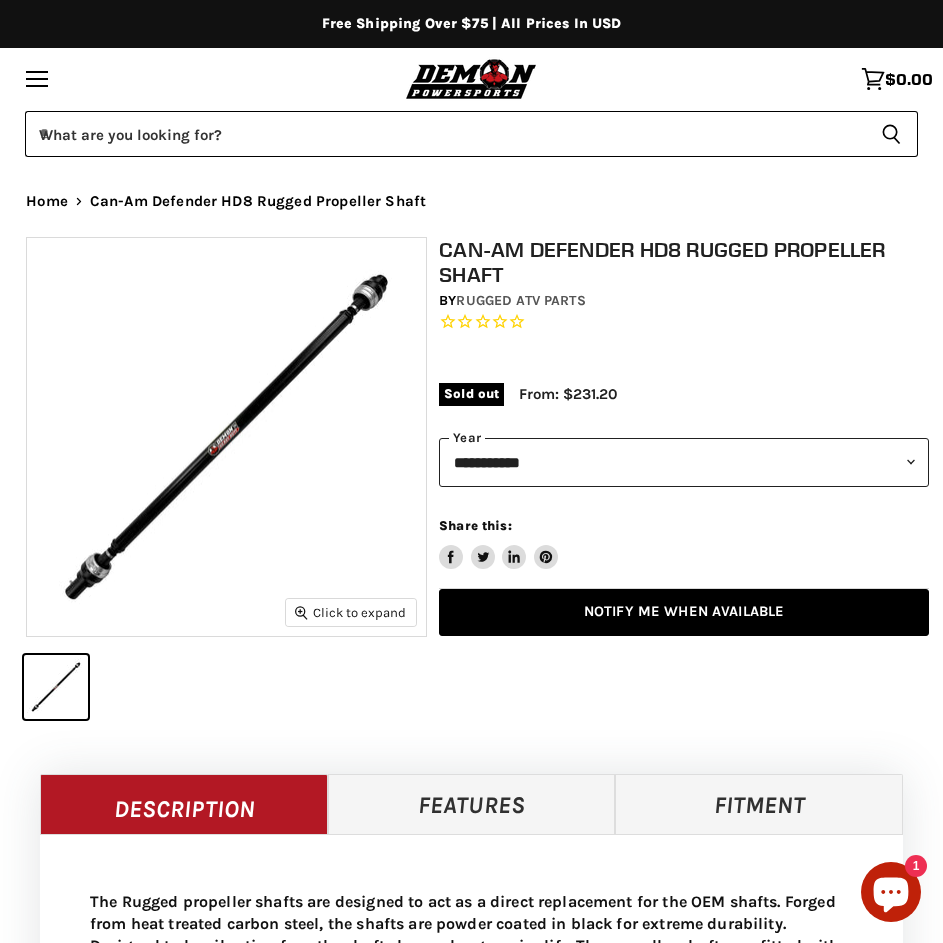 click on "**********" at bounding box center (684, 462) 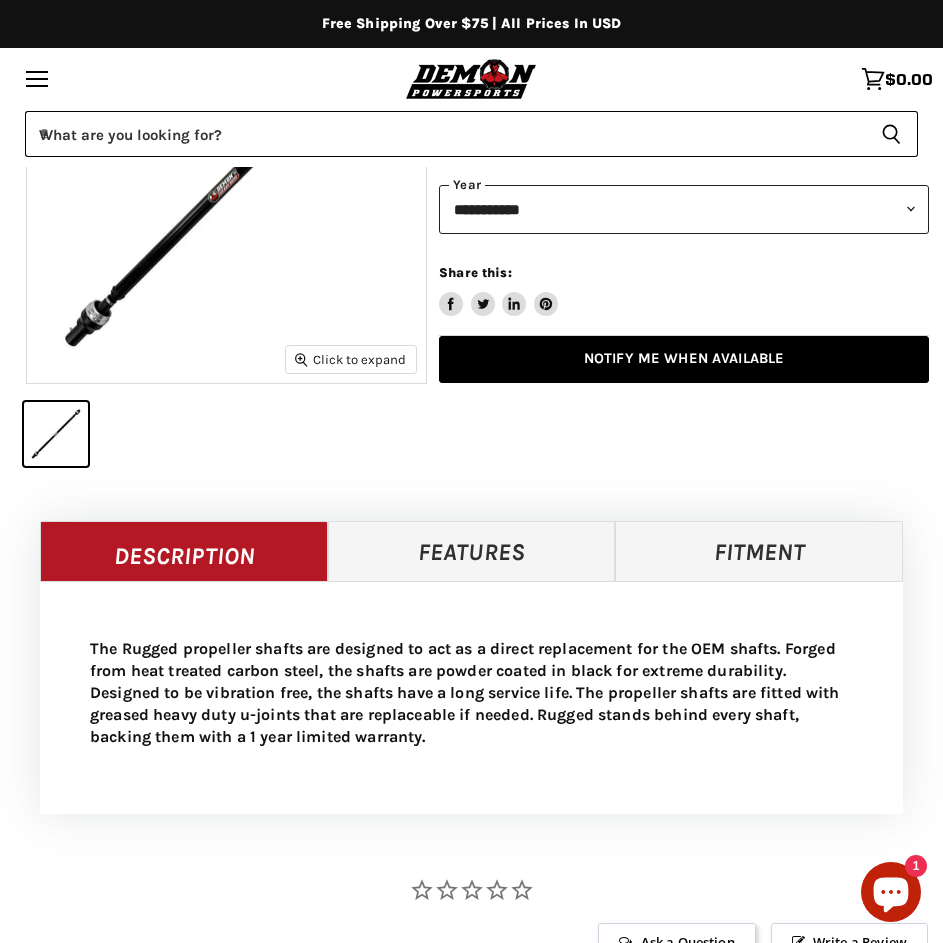 scroll, scrollTop: 300, scrollLeft: 0, axis: vertical 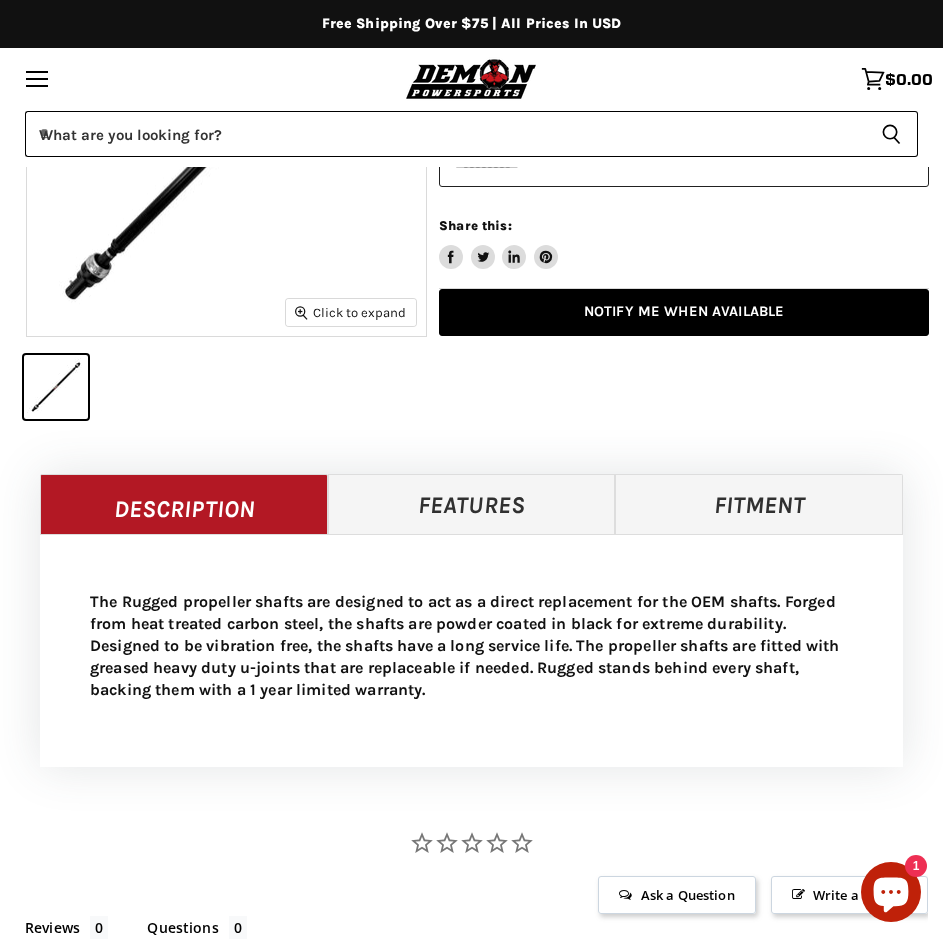 click on "Fitment" at bounding box center [759, 504] 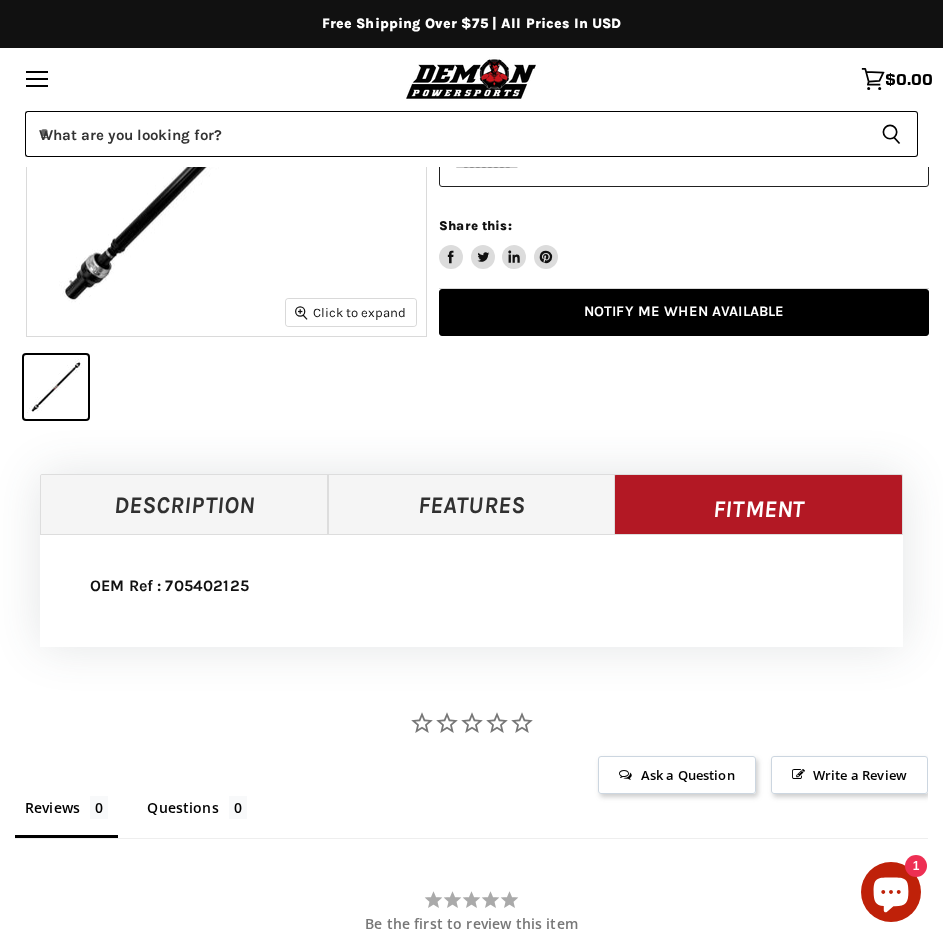 click on "Features" at bounding box center (472, 504) 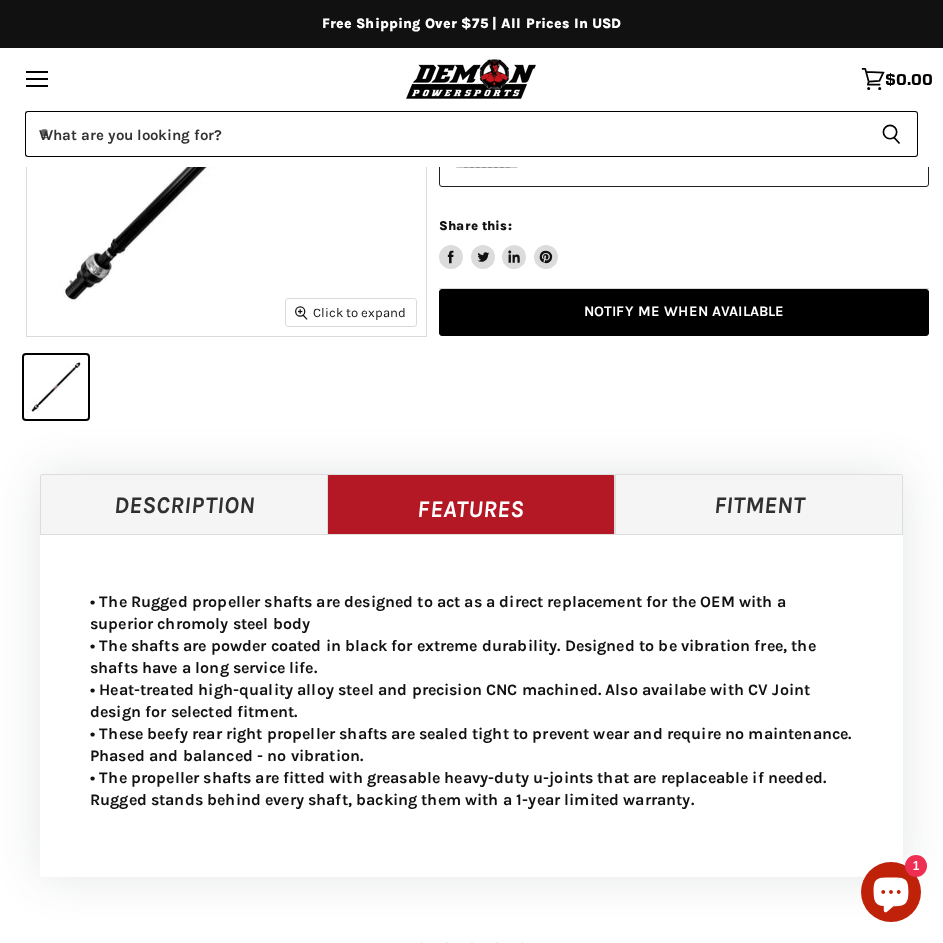 click on "Description" at bounding box center [184, 504] 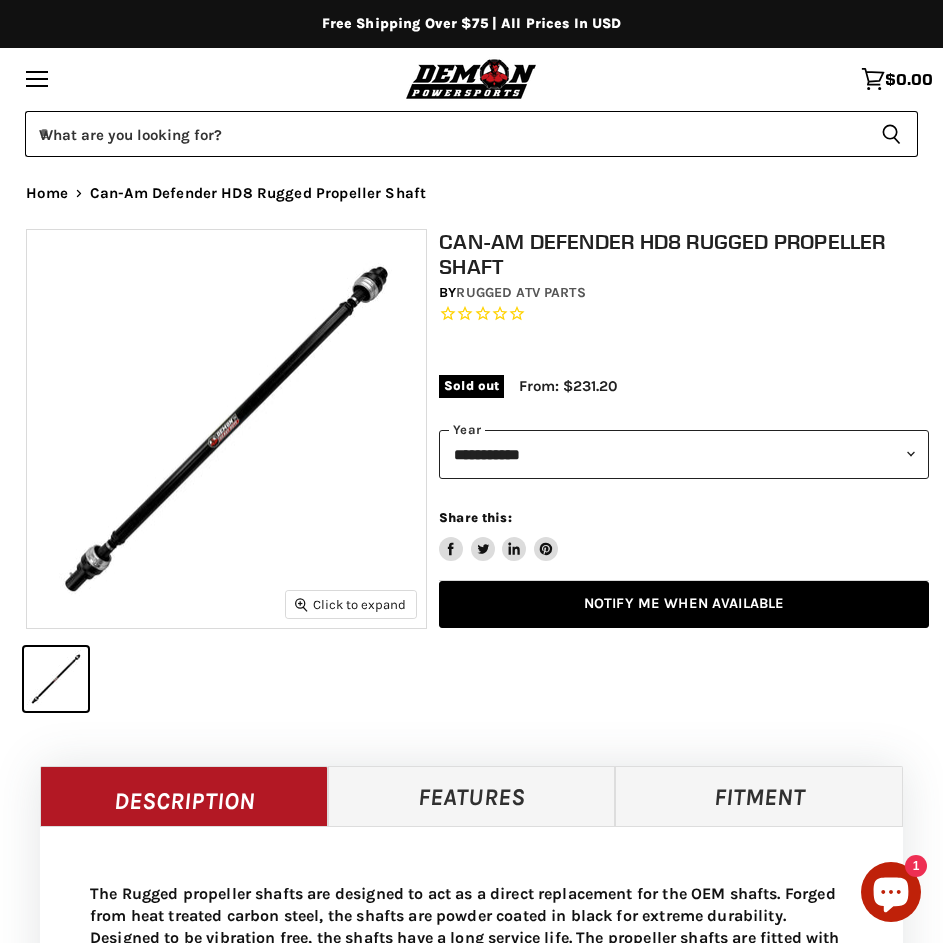 scroll, scrollTop: 0, scrollLeft: 0, axis: both 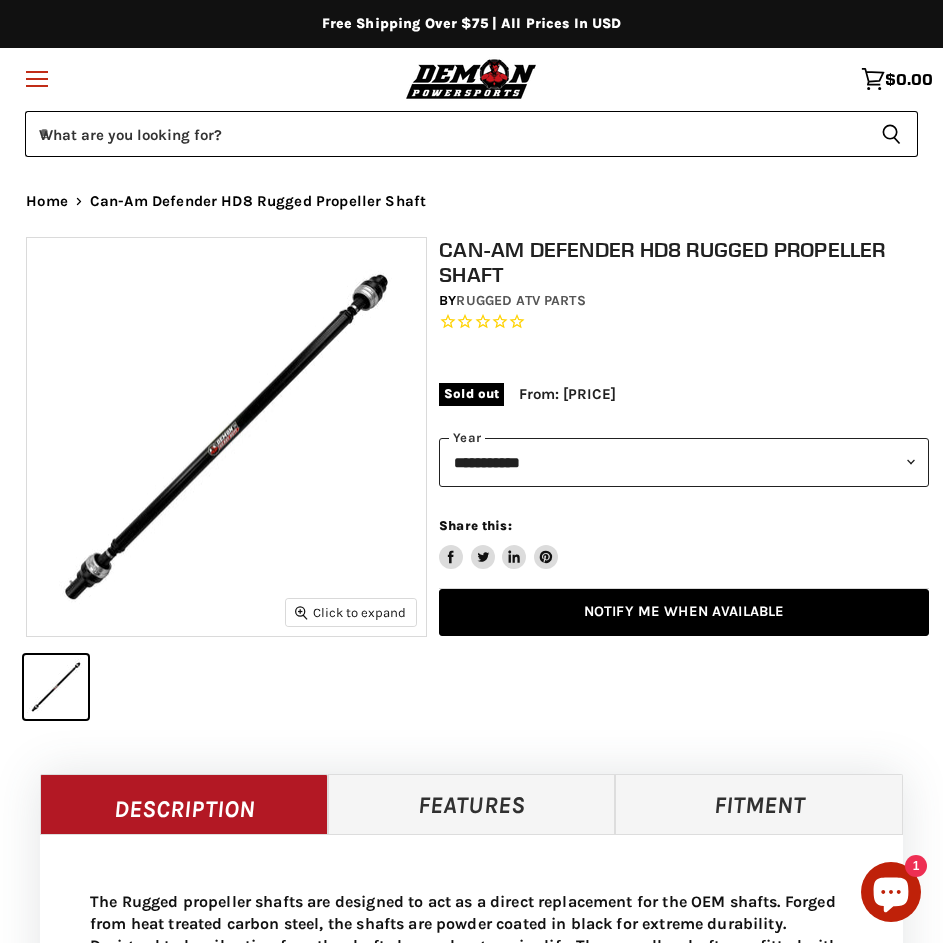 click on "Menu icon
Translation missing: en.general.icons.icon_search_close icon
Menu" at bounding box center (37, 79) 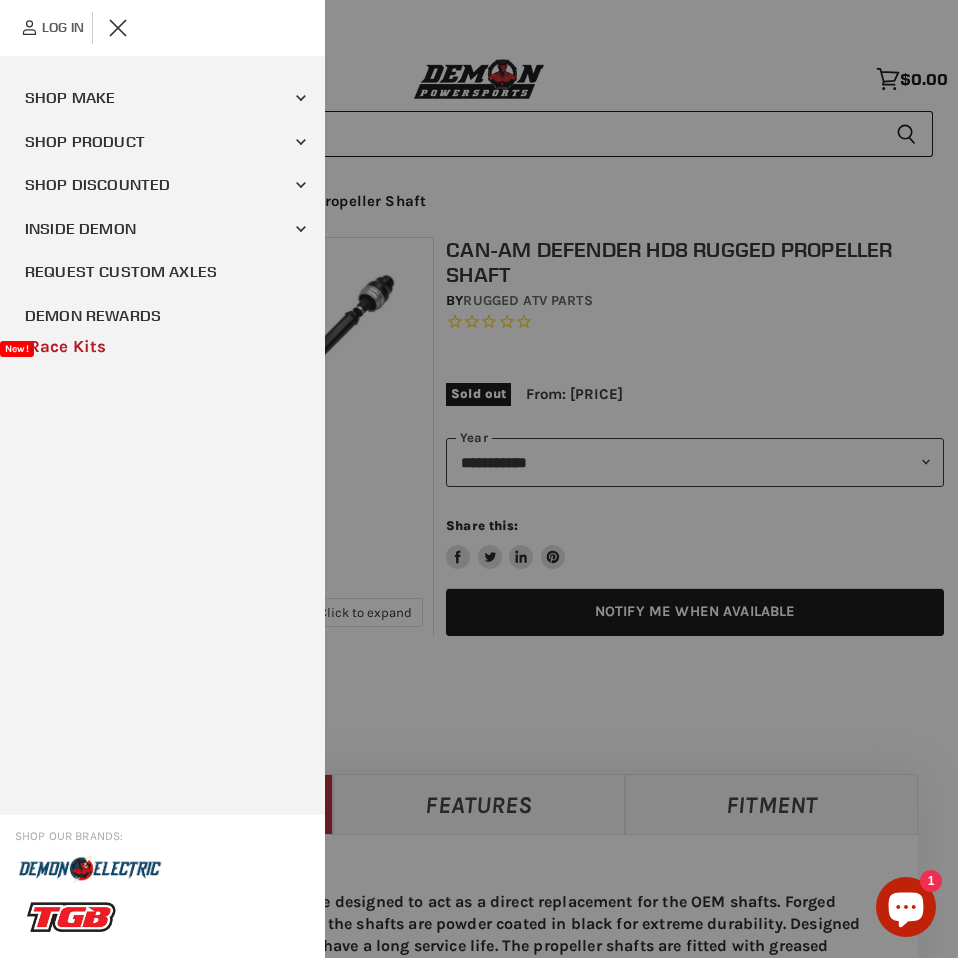 click at bounding box center (479, 479) 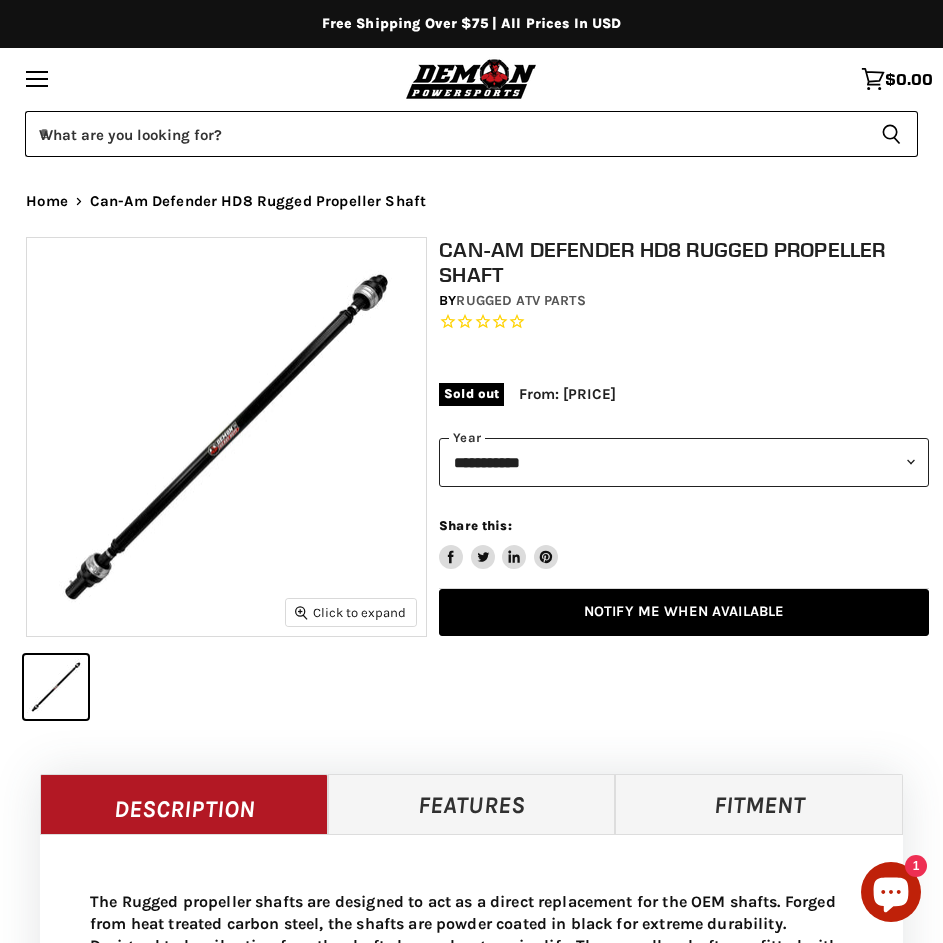 click on "Skip to content
Shop our brands:
Shop our brands:
Free Shipping Over $75 | All Prices In USD" at bounding box center [471, 1038] 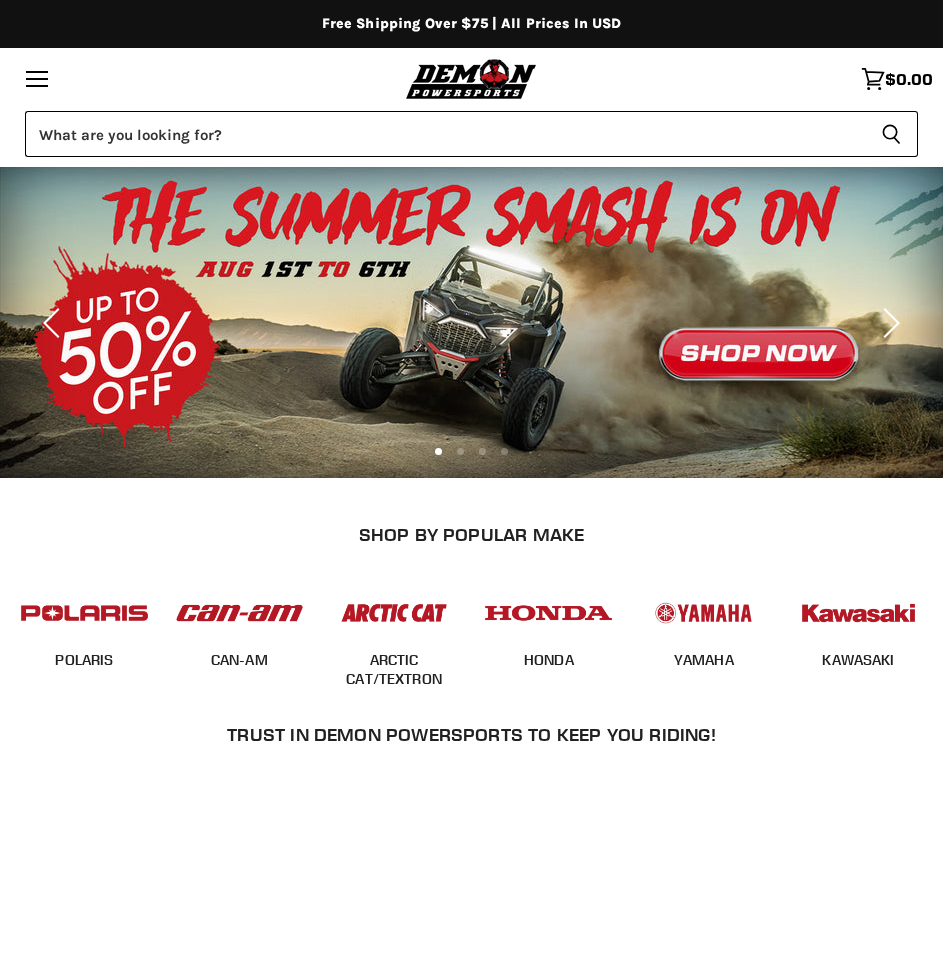 scroll, scrollTop: 0, scrollLeft: 0, axis: both 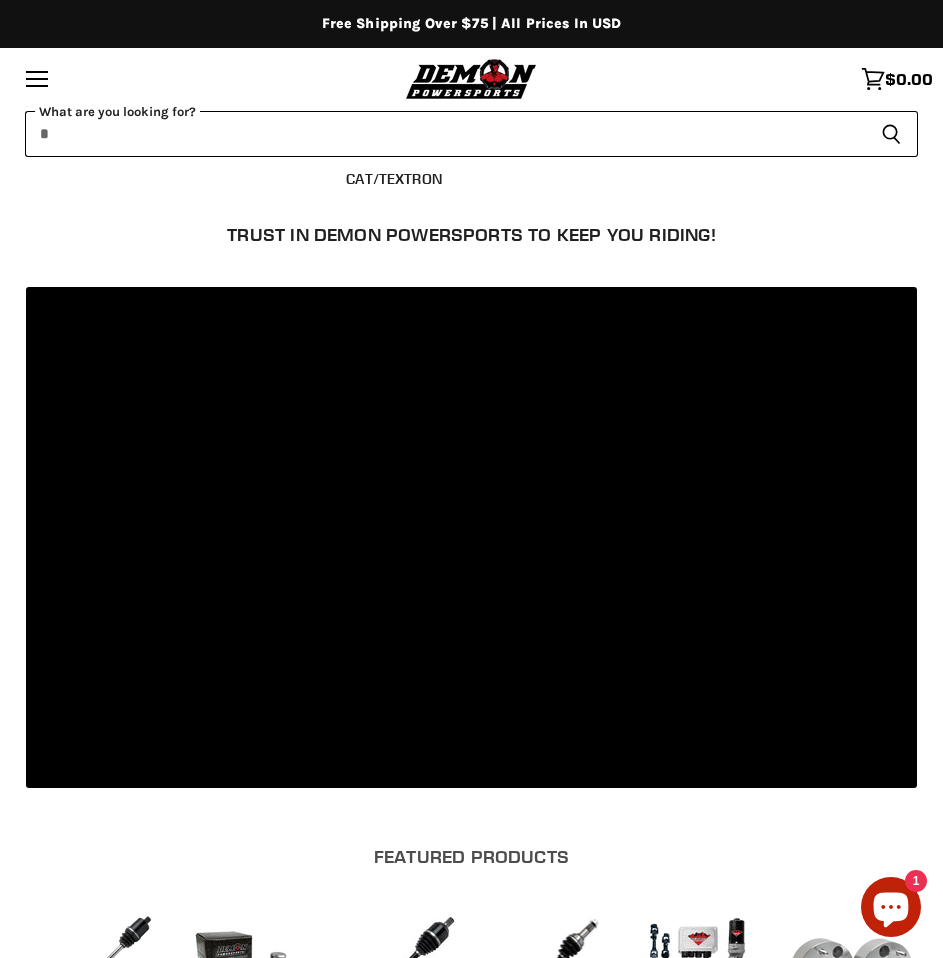 click at bounding box center [445, 134] 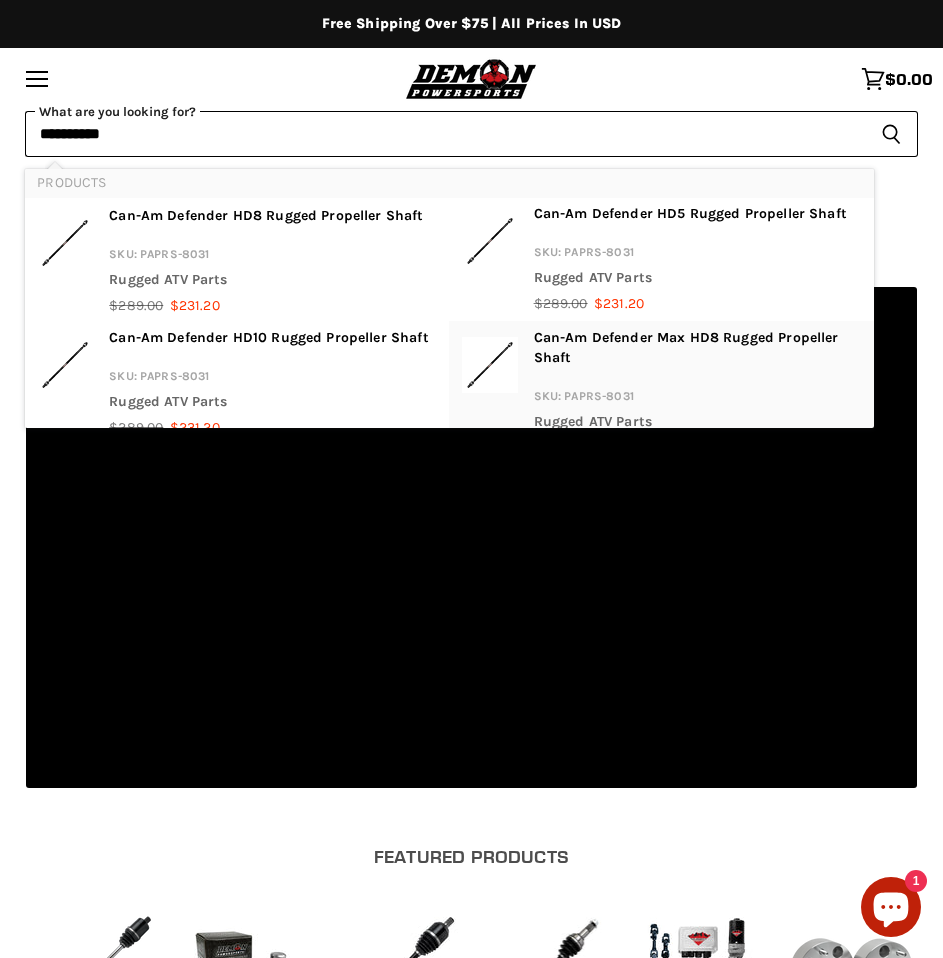 scroll, scrollTop: 0, scrollLeft: 0, axis: both 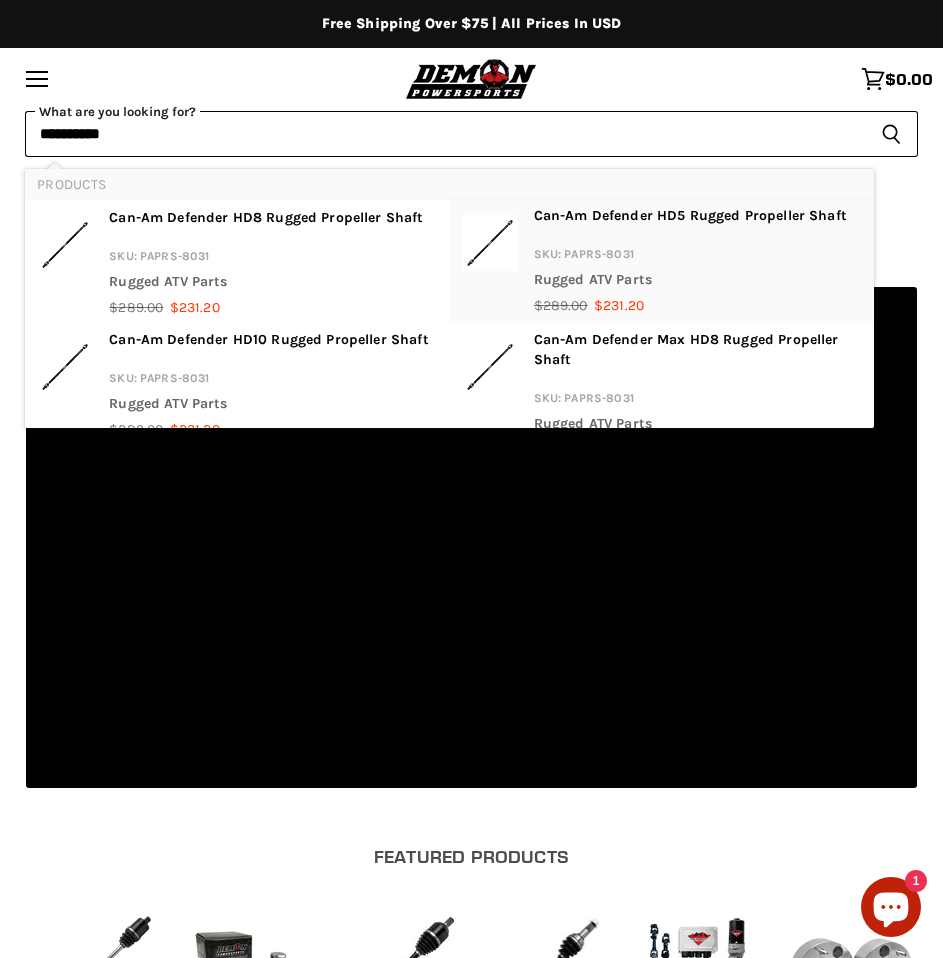 type on "**********" 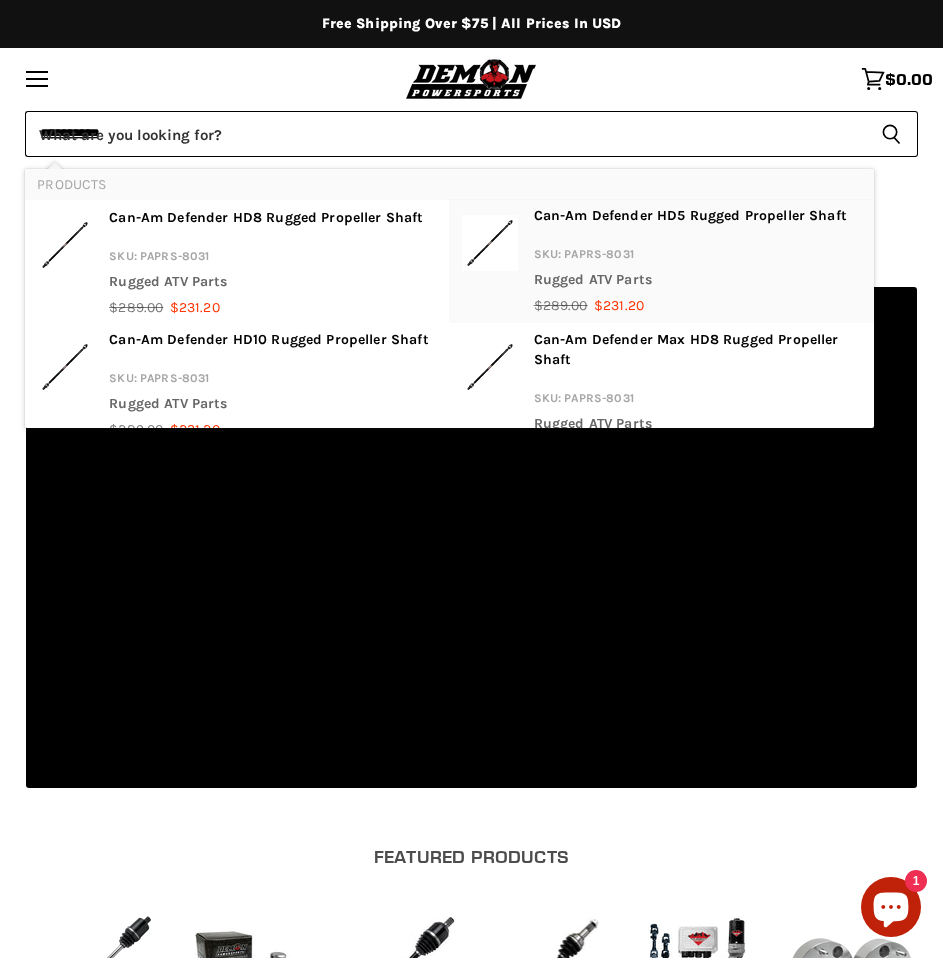 click on "Can-Am Defender HD5 Rugged Propeller Shaft" at bounding box center (690, 219) 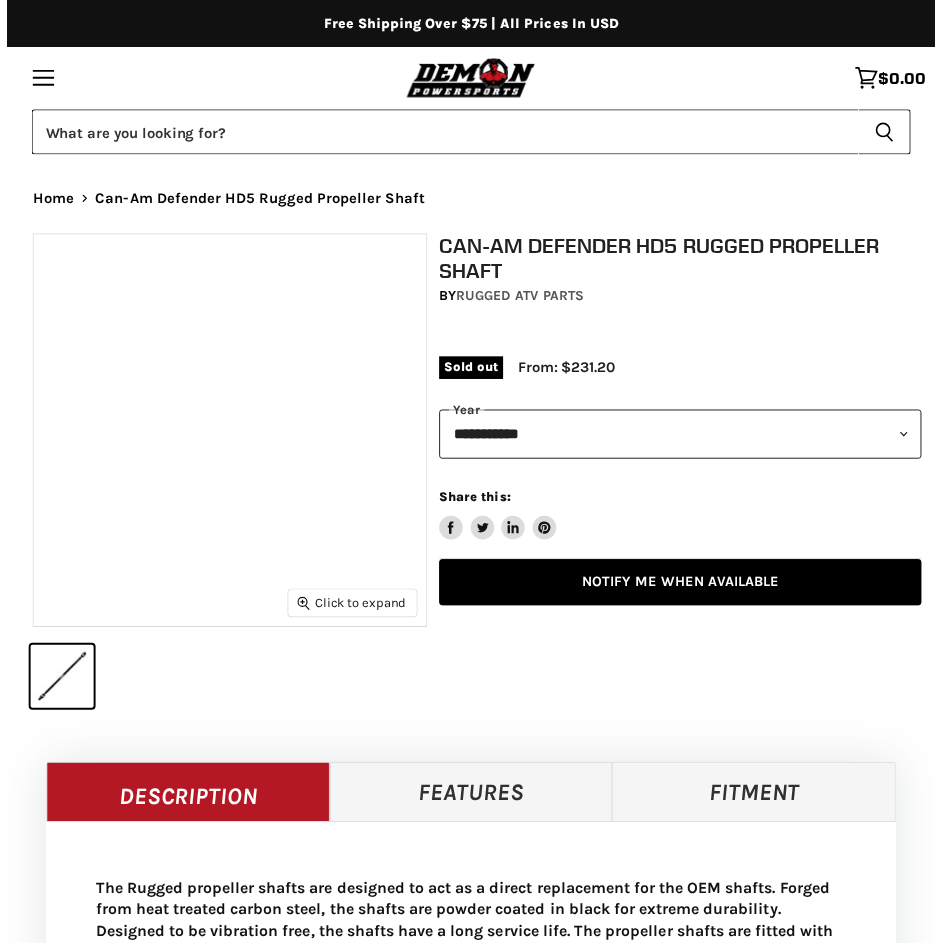 scroll, scrollTop: 0, scrollLeft: 0, axis: both 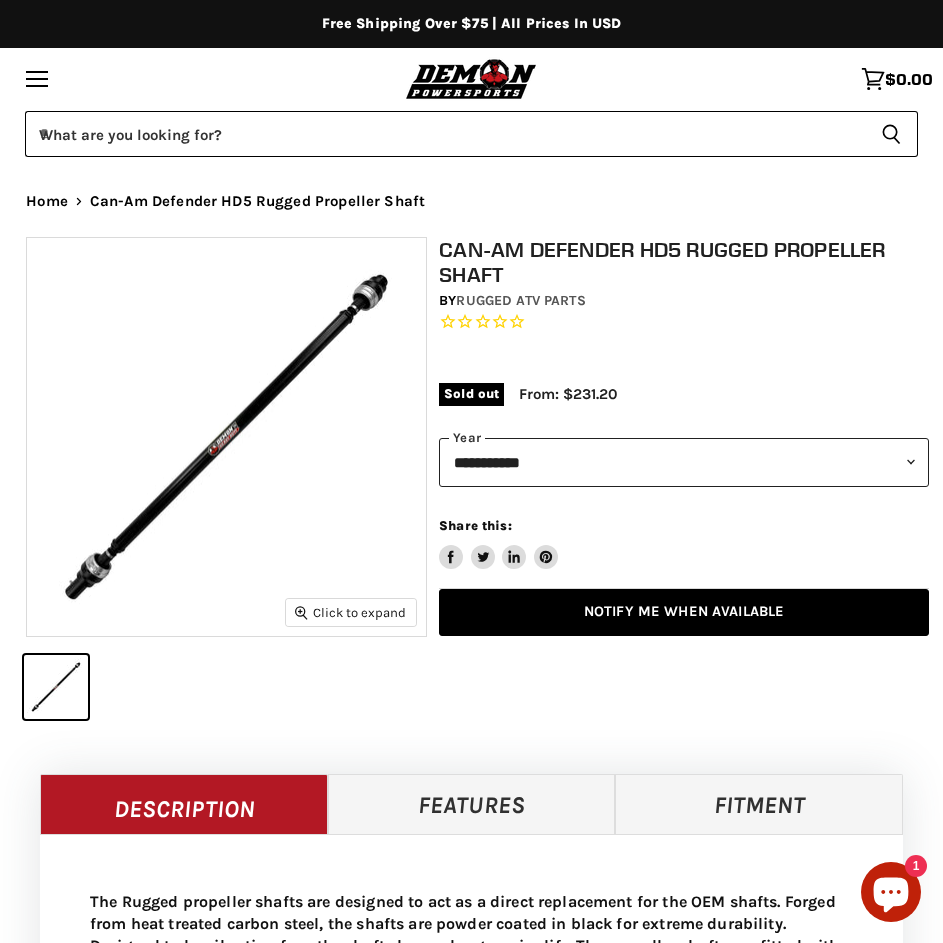 click on "Share this:                       Share on Facebook                       Tweet on Twitter                       Share on LinkedIn                             Pin on Pinterest" at bounding box center [684, 528] 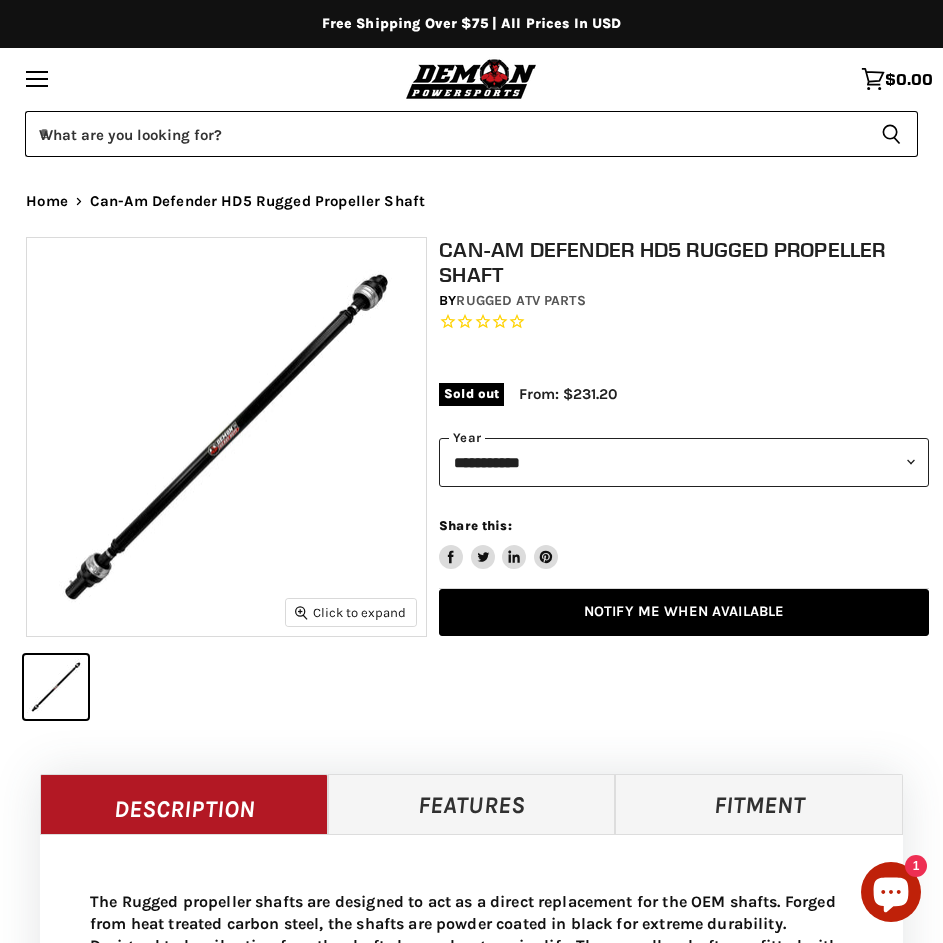 click on "**********" at bounding box center [684, 462] 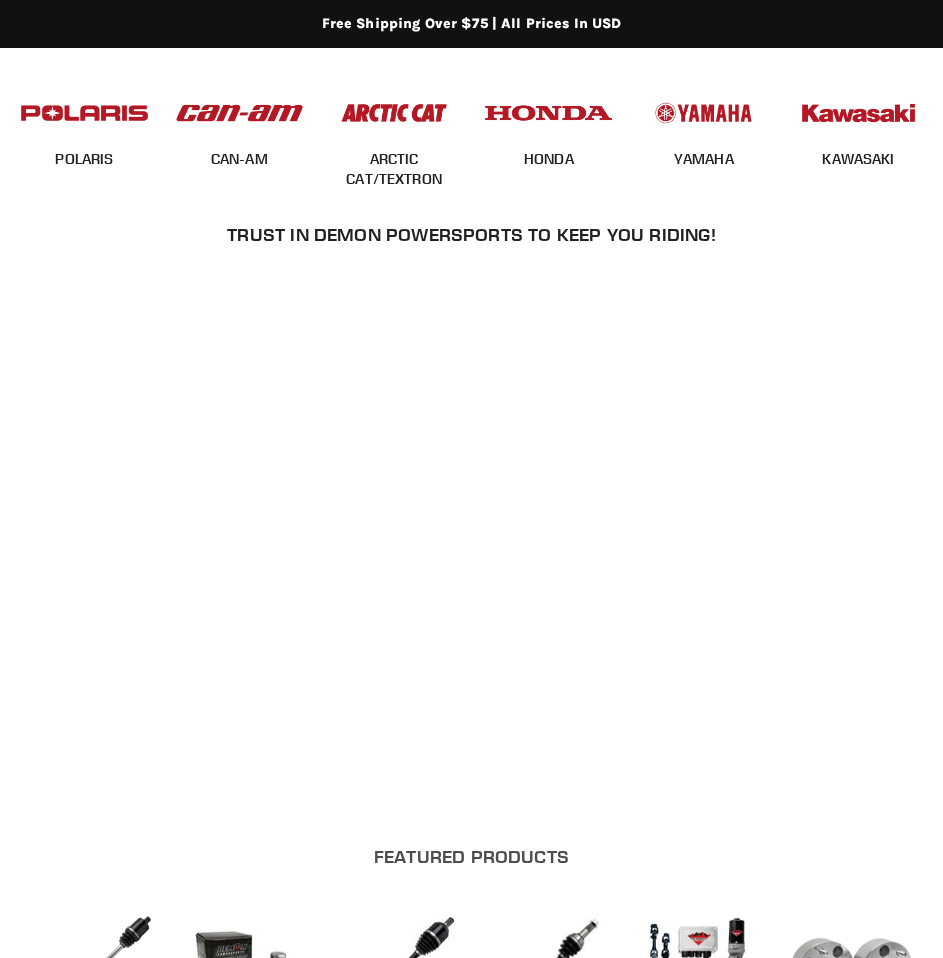 scroll, scrollTop: 501, scrollLeft: 0, axis: vertical 